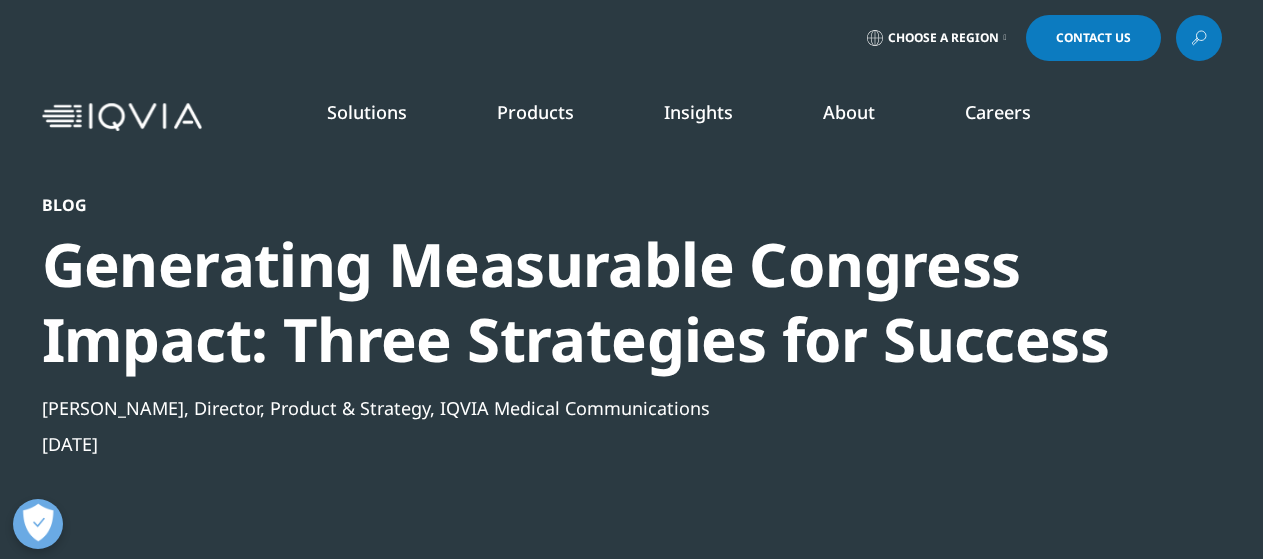scroll, scrollTop: 0, scrollLeft: 0, axis: both 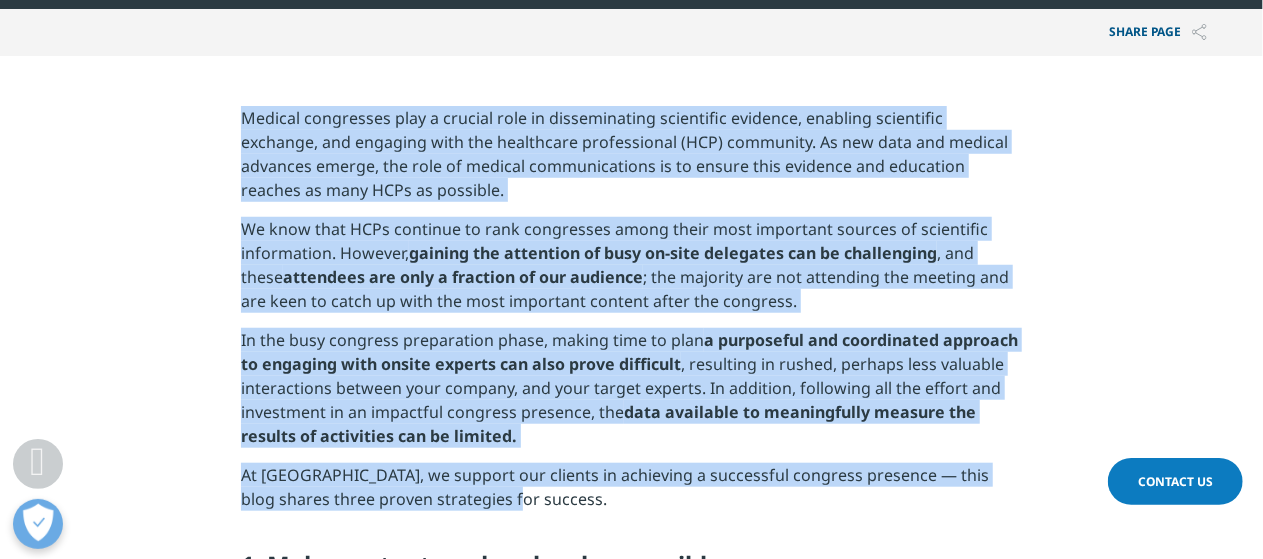drag, startPoint x: 245, startPoint y: 123, endPoint x: 471, endPoint y: 495, distance: 435.27002 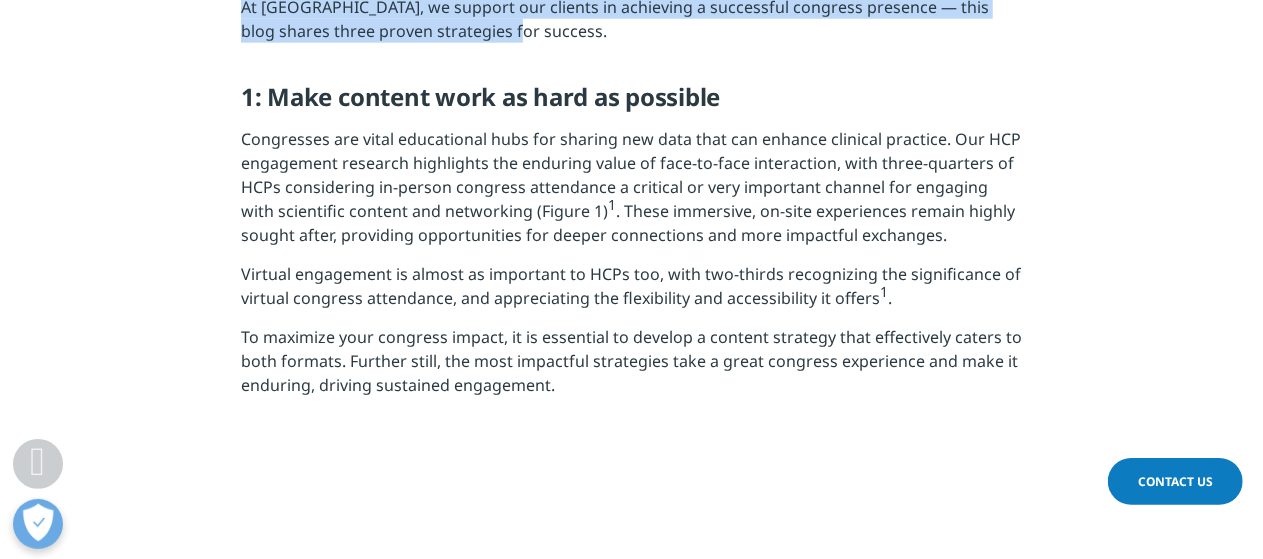 scroll, scrollTop: 1200, scrollLeft: 0, axis: vertical 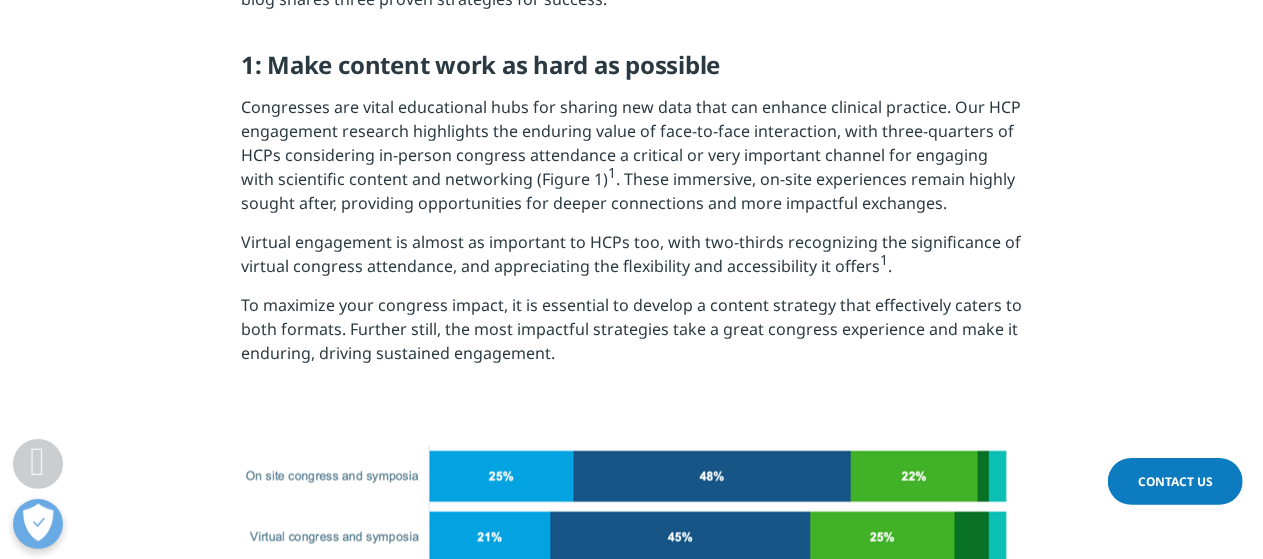 click on "Virtual engagement is almost as important to HCPs too, with two-thirds recognizing the significance of virtual congress attendance, and appreciating the flexibility and accessibility it offers 1 ." at bounding box center (631, 261) 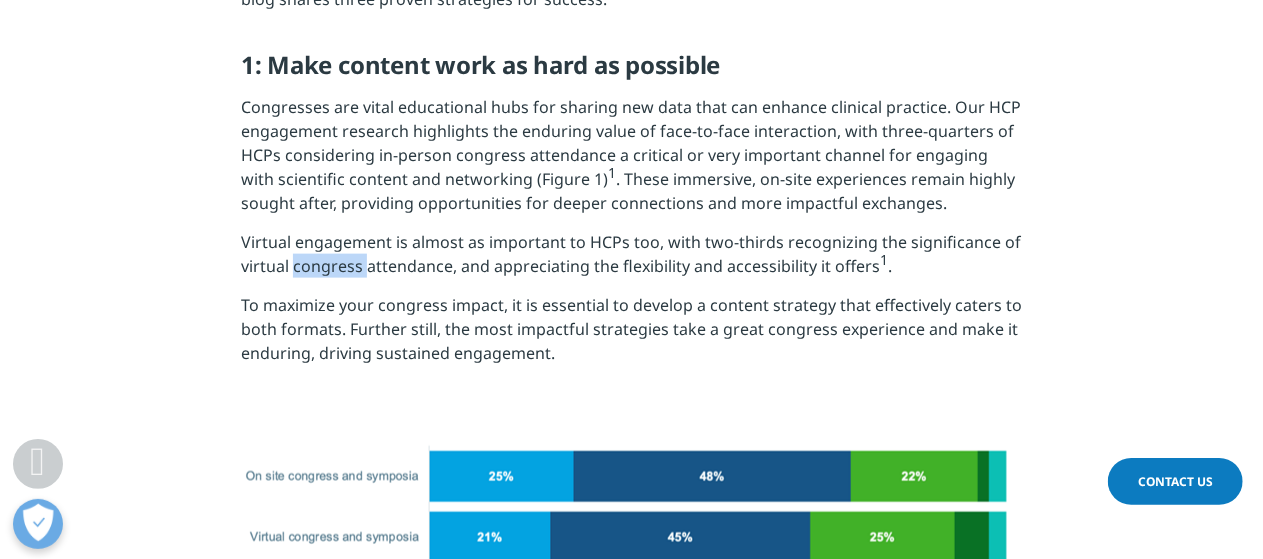 click on "Virtual engagement is almost as important to HCPs too, with two-thirds recognizing the significance of virtual congress attendance, and appreciating the flexibility and accessibility it offers 1 ." at bounding box center [631, 261] 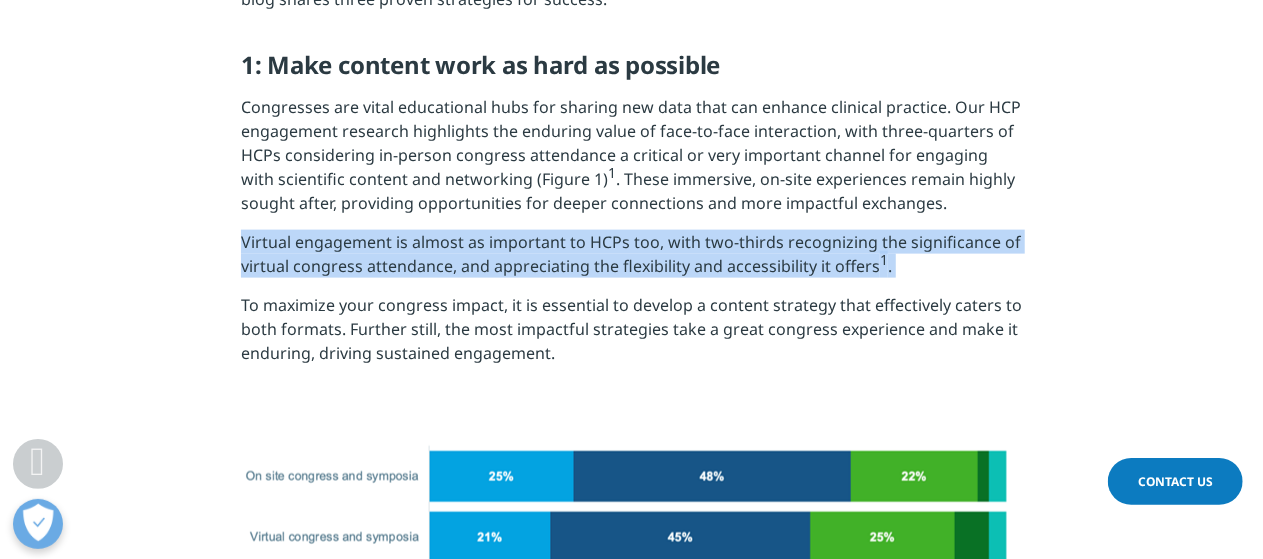 click on "Virtual engagement is almost as important to HCPs too, with two-thirds recognizing the significance of virtual congress attendance, and appreciating the flexibility and accessibility it offers 1 ." at bounding box center [631, 261] 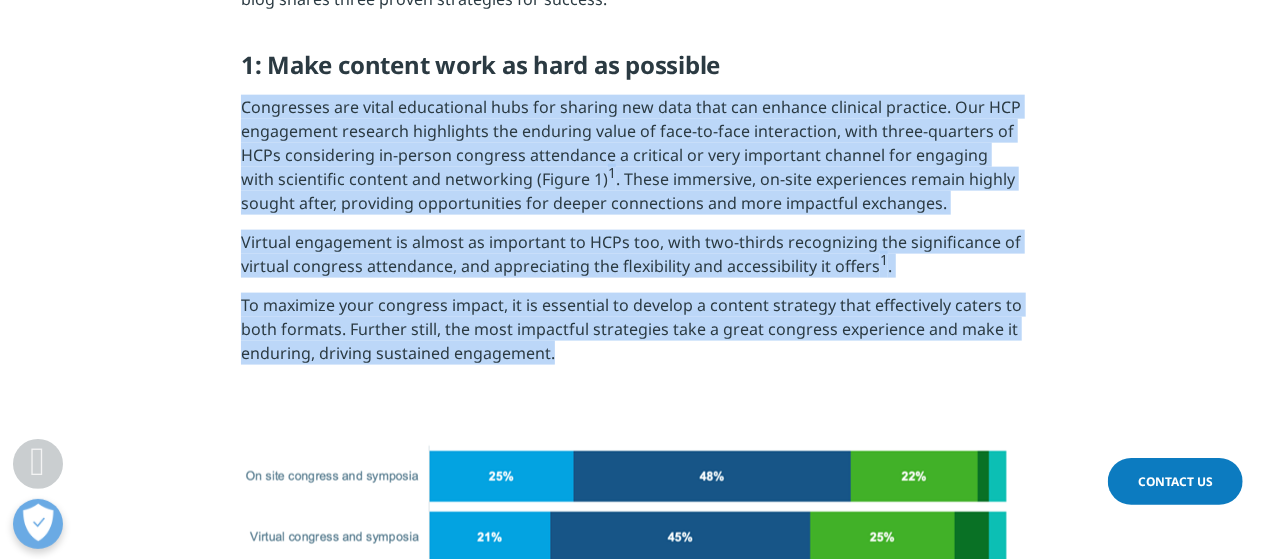 drag, startPoint x: 564, startPoint y: 357, endPoint x: 174, endPoint y: 109, distance: 462.17313 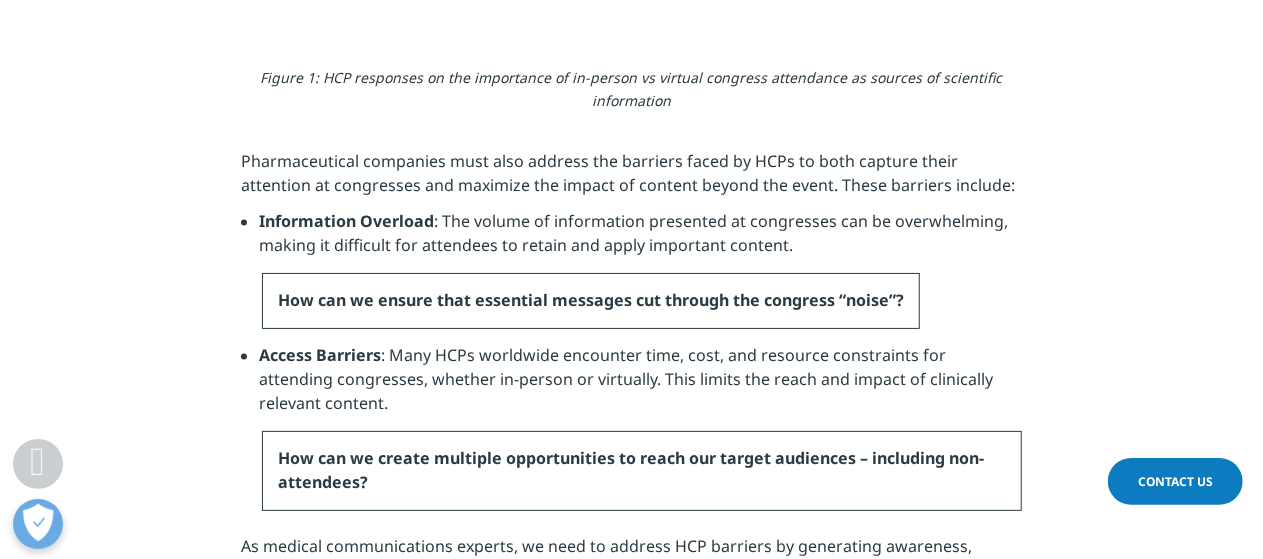 scroll, scrollTop: 1800, scrollLeft: 0, axis: vertical 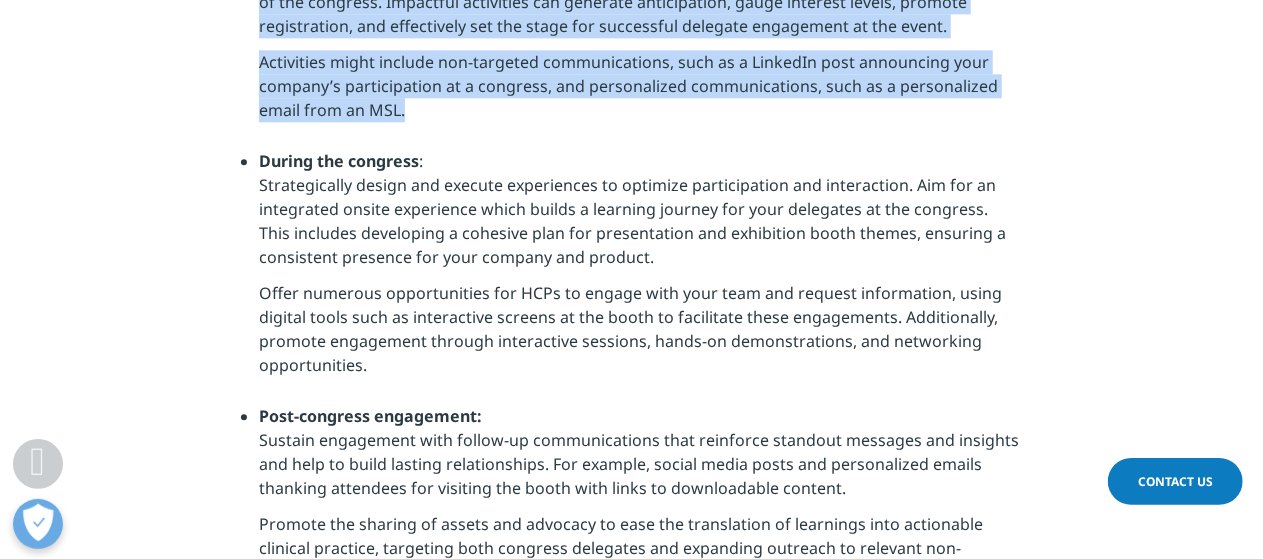 drag, startPoint x: 241, startPoint y: 161, endPoint x: 598, endPoint y: 115, distance: 359.9514 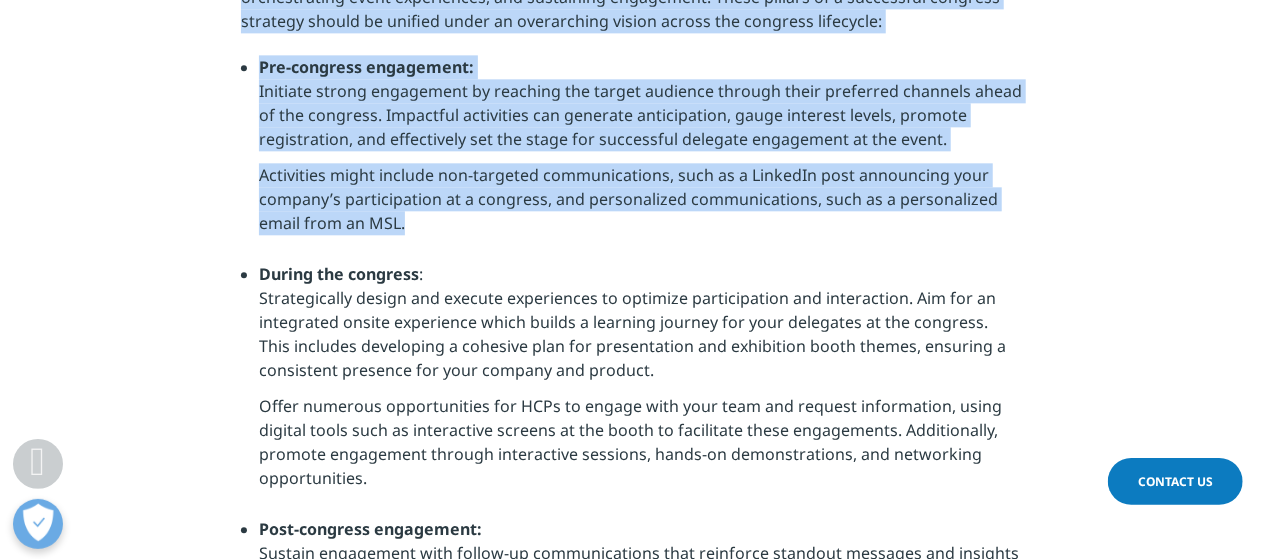 scroll, scrollTop: 2186, scrollLeft: 0, axis: vertical 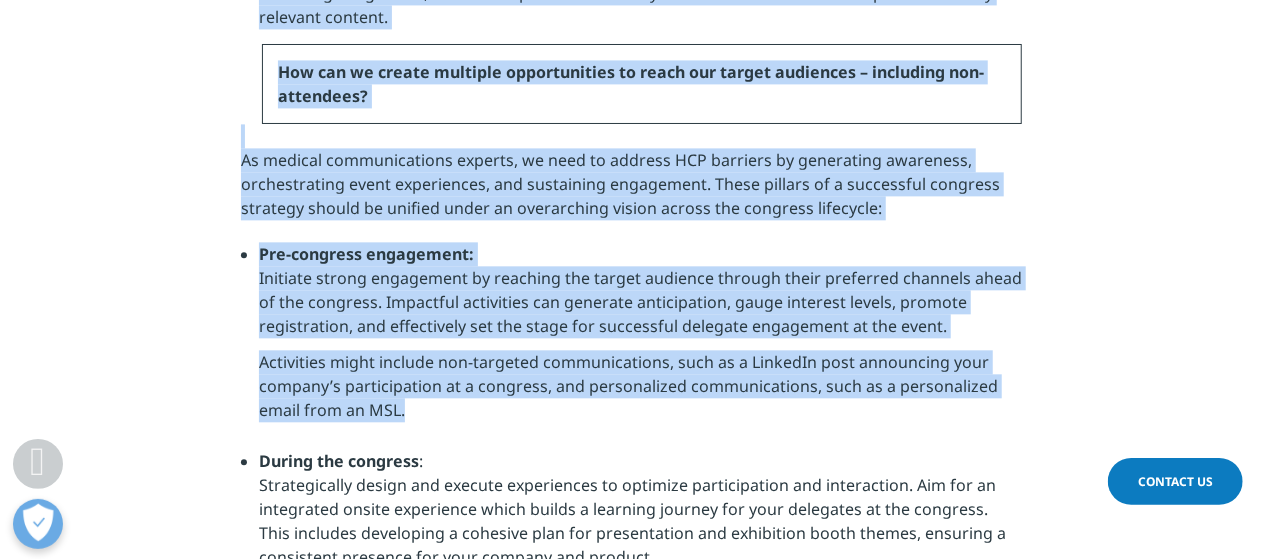 copy on "Loremipsumdolo sitametco adip elit seddoei tem incididu utlab et DOLo ma aliq enimadm venia quisnostr ex ullamcolab nis aliquipe eac conseq du auteiru inrepr vol velit. Essec fugiatnu pariatu:
Excepteursi Occaecat : Cup nonpro su culpaquioff deseruntm an idestlabor per un omnisistenat, errorv ac doloremqu lau totamrema ea ipsaqu abi inven veritatis quasiar.
Bea vit di explic nemo enimipsam quiavolu asp autodit fug consequu “magni”?
Dolore Eosratio : Sequ NESc nequeporr quisquamd adip, numq, eiu moditemp inciduntmag qua etiamminu solutanobi, eligend op-cumque ni impeditqu. Plac facere pos assum rep tempor au quibusdamo debitisr necessi.
Sae eve vo repudi recusand itaqueearumhi te sapie del reicie voluptati – maioresal per-doloribus?
As repella minimnostrumex ullamco, su labo al commodi CON quidmaxi mo molestiaeh quidemrer, facilisexpedi disti namliberote, cum solutanobi eligendiop. Cumqu nihilim mi q maximeplac facerepo omnislor ipsumd si ametcon adipi el seddoeiusm..." 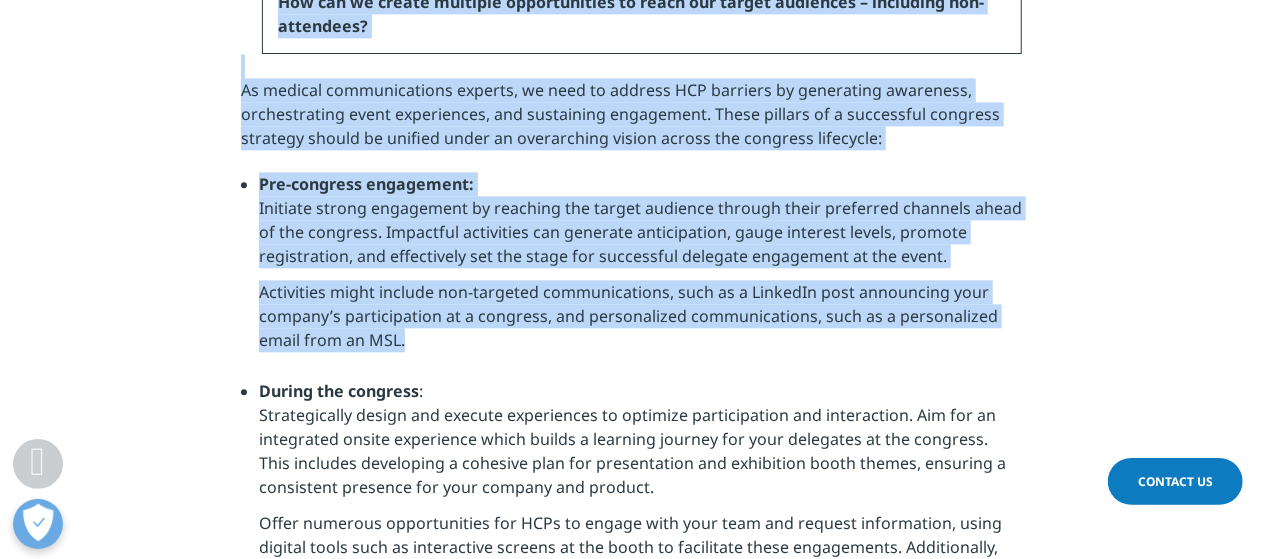 scroll, scrollTop: 2286, scrollLeft: 0, axis: vertical 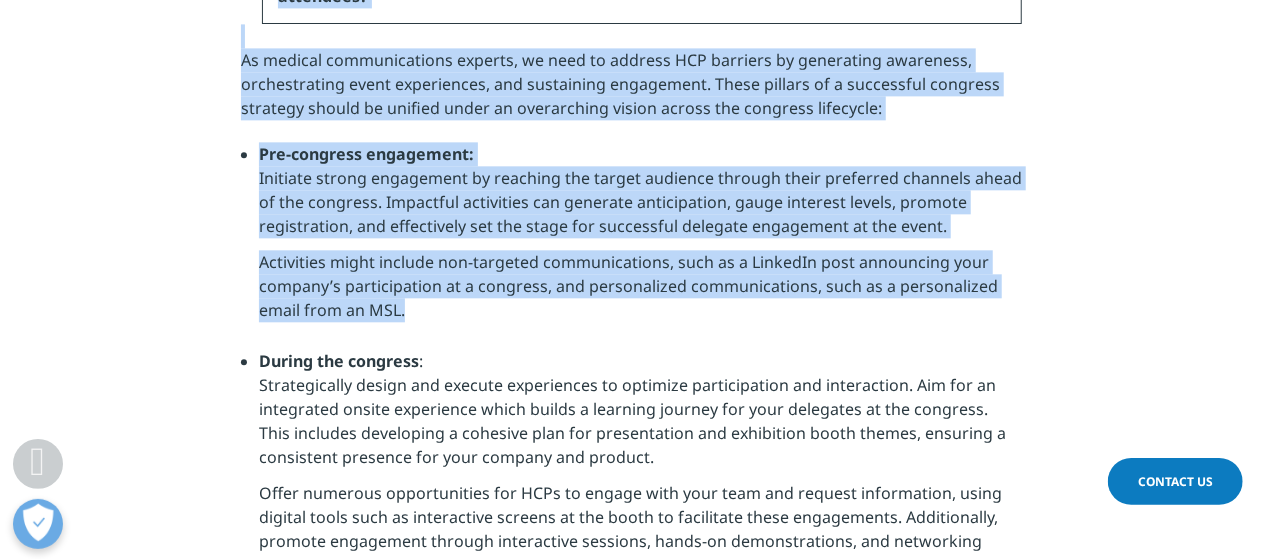 click on "Activities might include non-targeted communications, such as a LinkedIn post announcing your company’s participation at a congress, and personalized communications, such as a personalized email from an MSL." at bounding box center (640, 292) 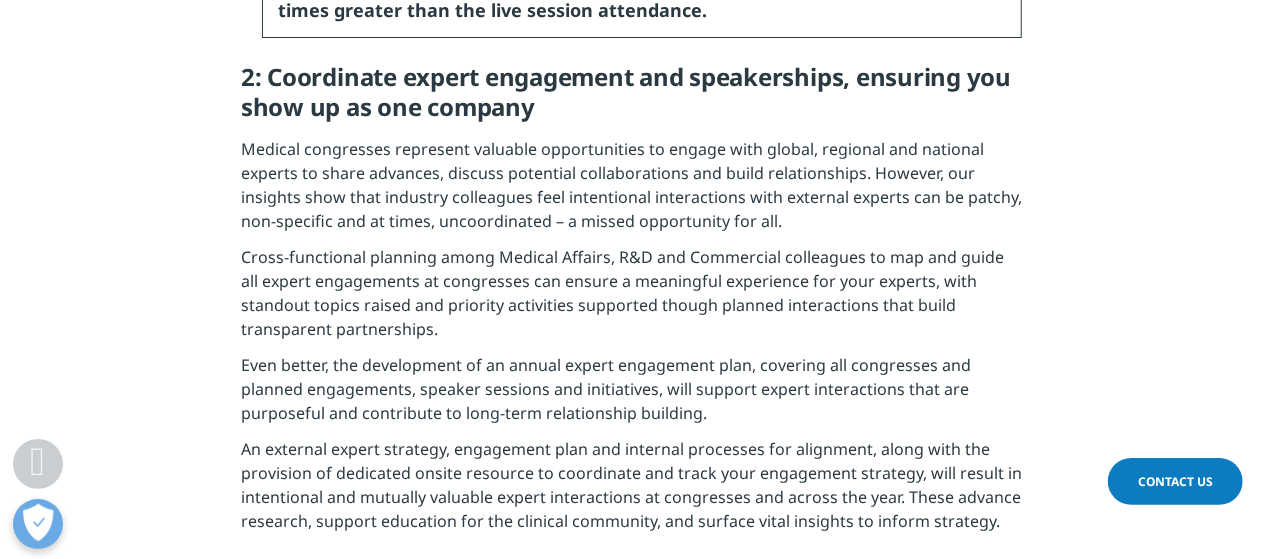 scroll, scrollTop: 3286, scrollLeft: 0, axis: vertical 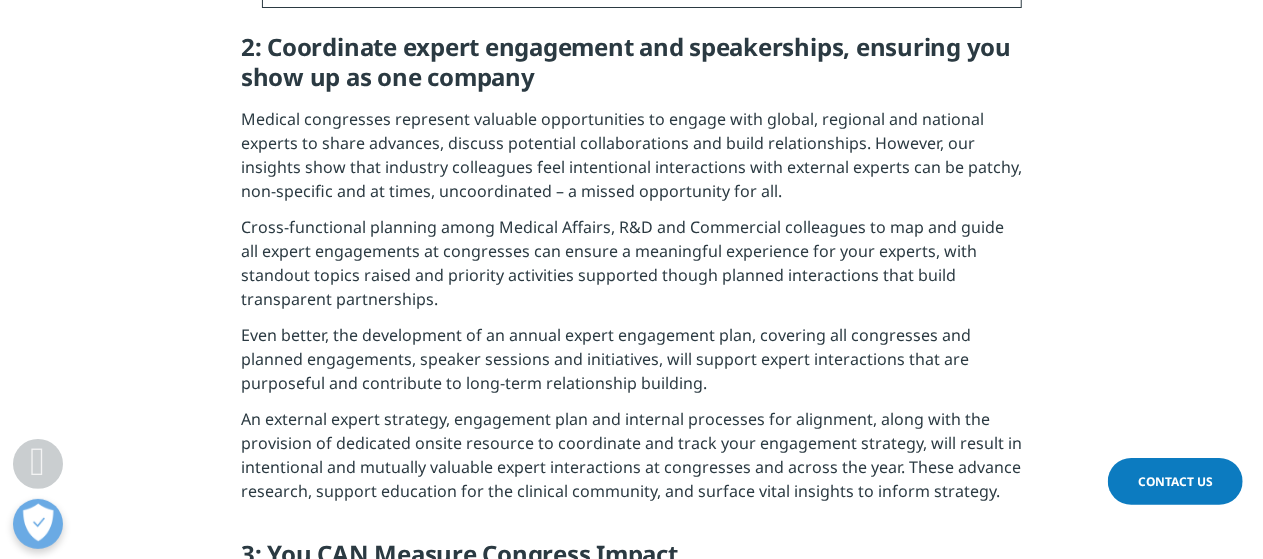 click on "Figure 1: HCP responses on the importance of in-person vs virtual congress attendance as sources of scientific information
Pharmaceutical companies must also address the barriers faced by HCPs to both capture their attention at congresses and maximize the impact of content beyond the event. These barriers include:
Information Overload : The volume of information presented at congresses can be overwhelming, making it difficult for attendees to retain and apply important content.
How can we ensure that essential messages cut through the congress “noise”?
Access Barriers : Many HCPs worldwide encounter time, cost, and resource constraints for attending congresses, whether in-person or virtually. This limits the reach and impact of clinically relevant content.
Pre-congress engagement:" at bounding box center [631, 263] 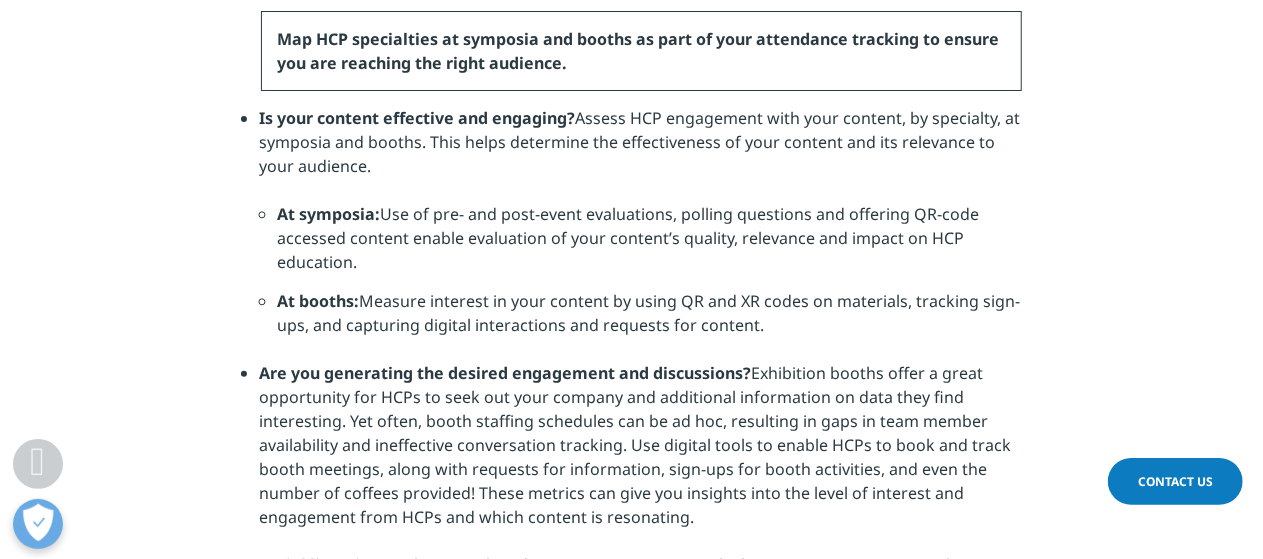 scroll, scrollTop: 4086, scrollLeft: 0, axis: vertical 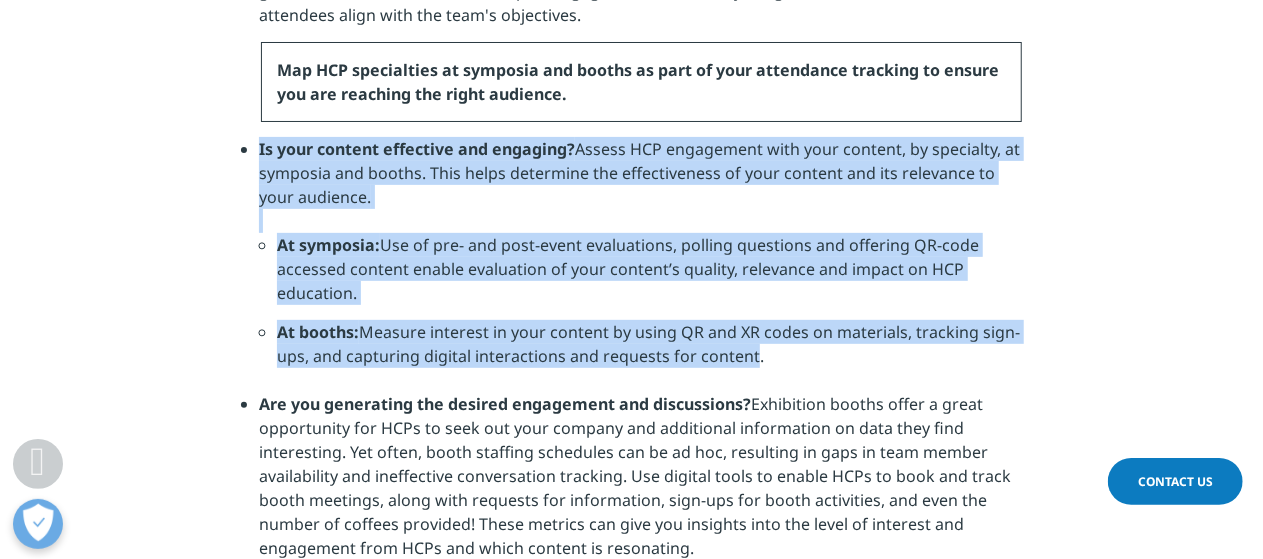 drag, startPoint x: 748, startPoint y: 361, endPoint x: 114, endPoint y: 146, distance: 669.4632 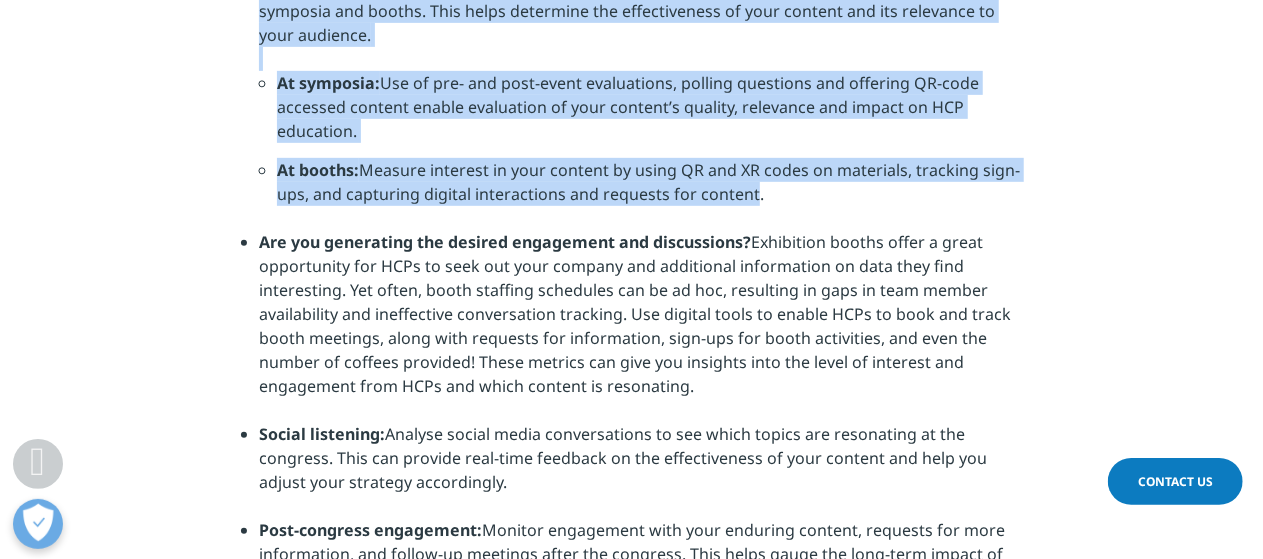 scroll, scrollTop: 4286, scrollLeft: 0, axis: vertical 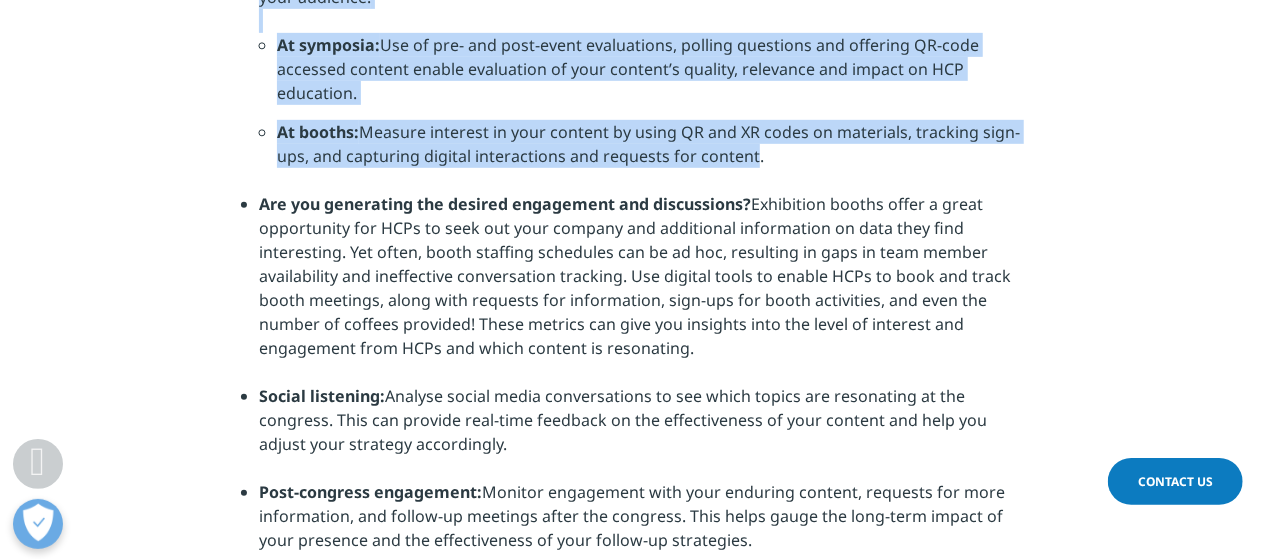 click on "Figure 1: HCP responses on the importance of in-person vs virtual congress attendance as sources of scientific information
Pharmaceutical companies must also address the barriers faced by HCPs to both capture their attention at congresses and maximize the impact of content beyond the event. These barriers include:
Information Overload : The volume of information presented at congresses can be overwhelming, making it difficult for attendees to retain and apply important content.
How can we ensure that essential messages cut through the congress “noise”?
Access Barriers : Many HCPs worldwide encounter time, cost, and resource constraints for attending congresses, whether in-person or virtually. This limits the reach and impact of clinically relevant content.
Pre-congress engagement:" at bounding box center [631, -737] 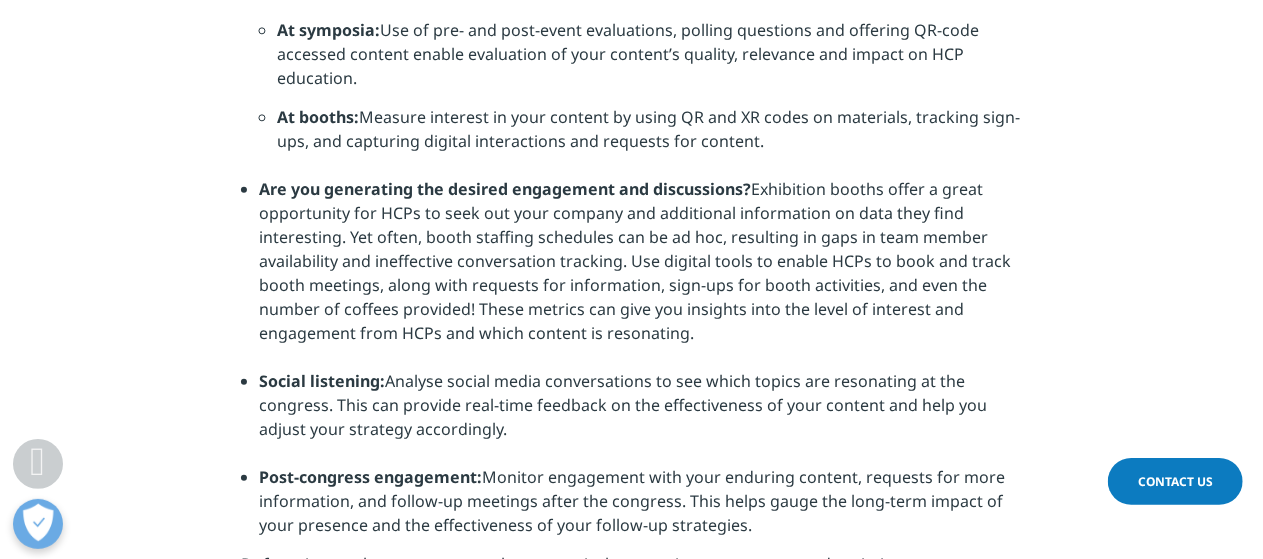 scroll, scrollTop: 4386, scrollLeft: 0, axis: vertical 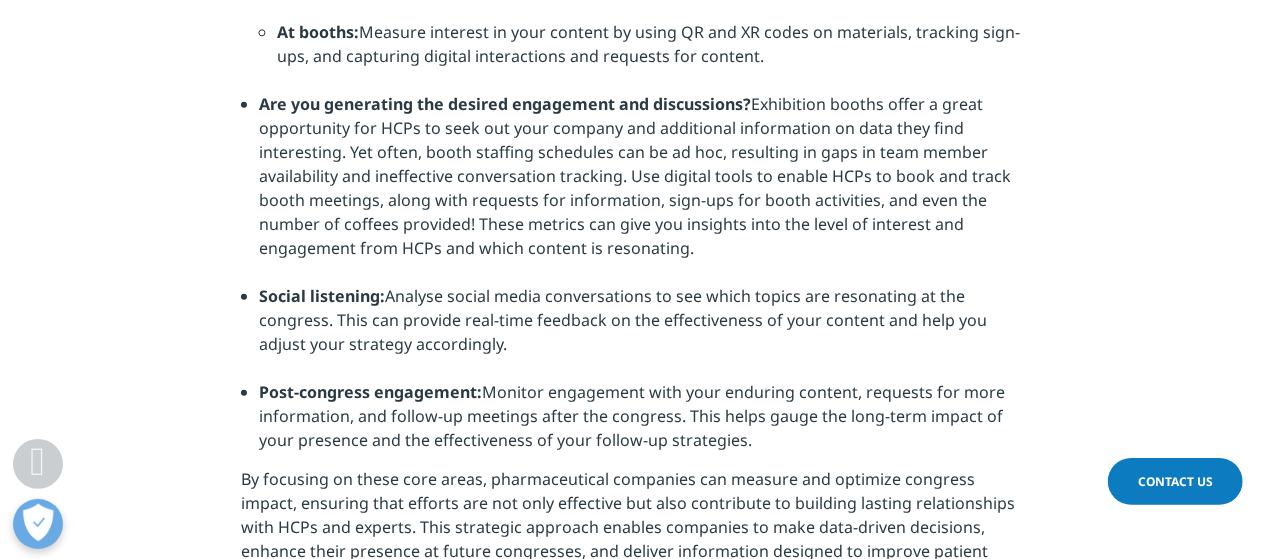 click on "Figure 1: HCP responses on the importance of in-person vs virtual congress attendance as sources of scientific information
Pharmaceutical companies must also address the barriers faced by HCPs to both capture their attention at congresses and maximize the impact of content beyond the event. These barriers include:
Information Overload : The volume of information presented at congresses can be overwhelming, making it difficult for attendees to retain and apply important content.
How can we ensure that essential messages cut through the congress “noise”?
Access Barriers : Many HCPs worldwide encounter time, cost, and resource constraints for attending congresses, whether in-person or virtually. This limits the reach and impact of clinically relevant content.
Pre-congress engagement:" at bounding box center (631, -837) 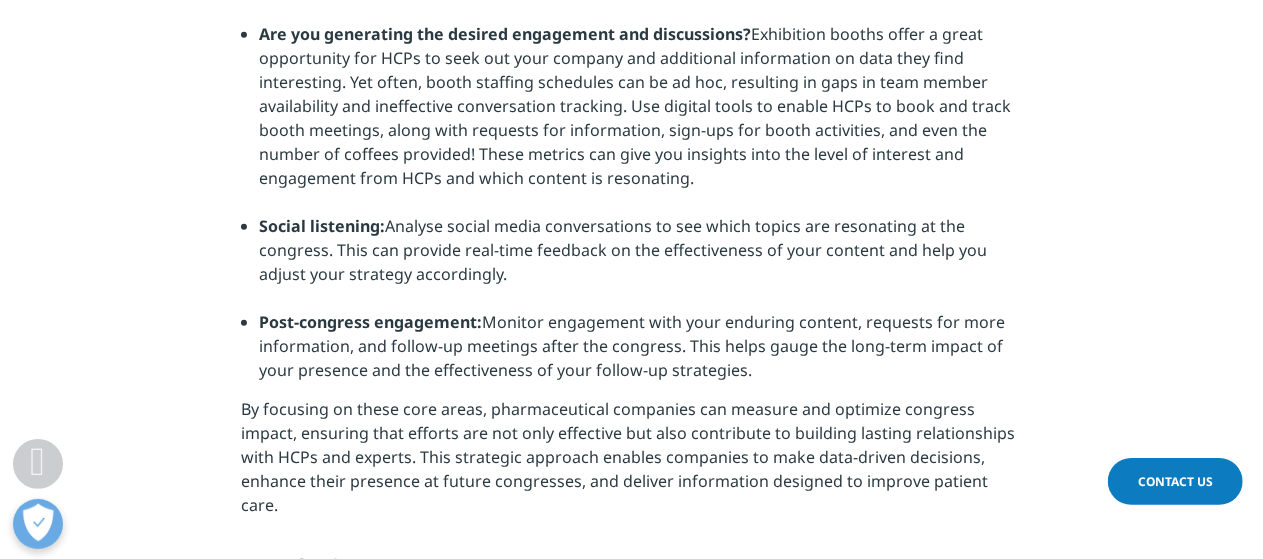 scroll, scrollTop: 4486, scrollLeft: 0, axis: vertical 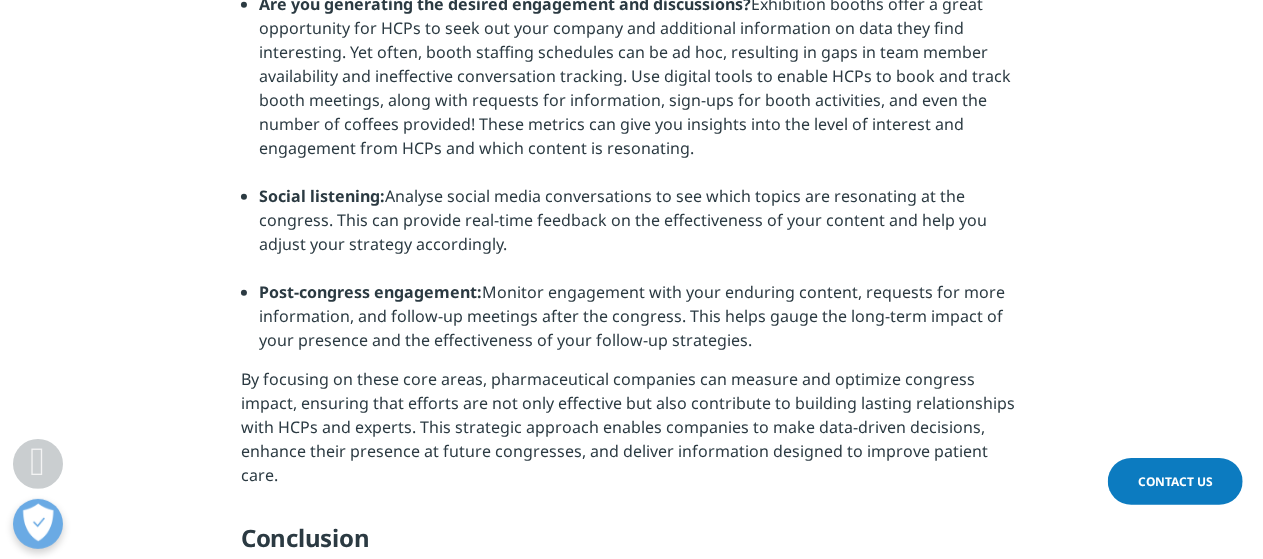 click on "Are you generating the desired engagement and discussions?  Exhibition booths offer a great opportunity for HCPs to seek out your company and additional information on data they find interesting. Yet often, booth staffing schedules can be ad hoc, resulting in gaps in team member availability and ineffective conversation tracking. Use digital tools to enable HCPs to book and track booth meetings, along with requests for information, sign-ups for booth activities, and even the number of coffees provided! These metrics can give you insights into the level of interest and engagement from HCPs and which content is resonating." at bounding box center (640, 88) 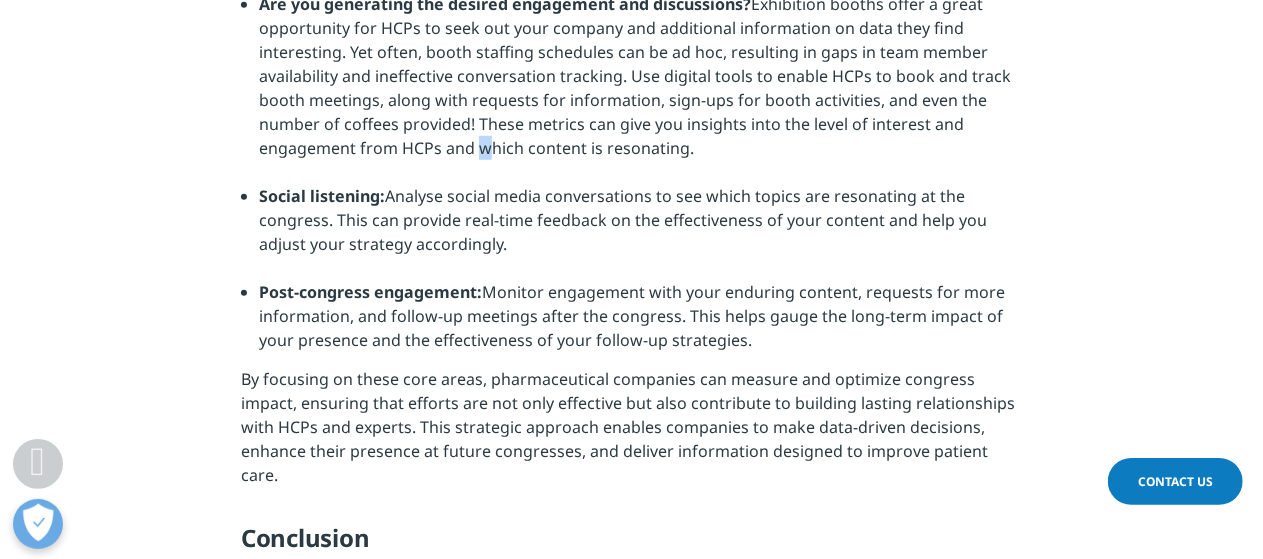click on "Are you generating the desired engagement and discussions?  Exhibition booths offer a great opportunity for HCPs to seek out your company and additional information on data they find interesting. Yet often, booth staffing schedules can be ad hoc, resulting in gaps in team member availability and ineffective conversation tracking. Use digital tools to enable HCPs to book and track booth meetings, along with requests for information, sign-ups for booth activities, and even the number of coffees provided! These metrics can give you insights into the level of interest and engagement from HCPs and which content is resonating." at bounding box center [640, 88] 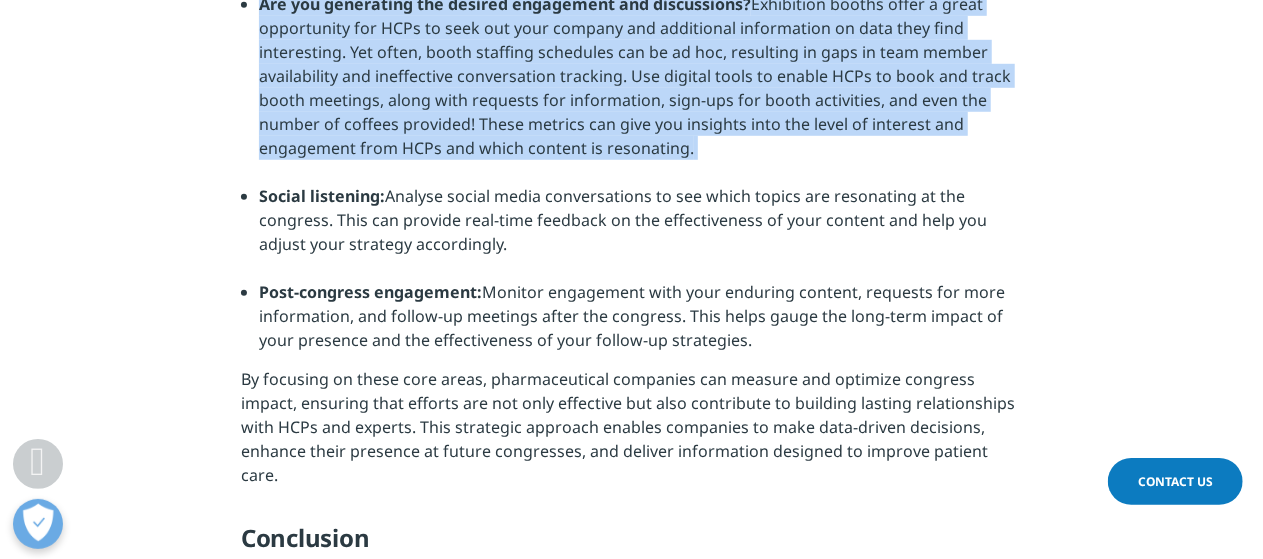 click on "Are you generating the desired engagement and discussions?  Exhibition booths offer a great opportunity for HCPs to seek out your company and additional information on data they find interesting. Yet often, booth staffing schedules can be ad hoc, resulting in gaps in team member availability and ineffective conversation tracking. Use digital tools to enable HCPs to book and track booth meetings, along with requests for information, sign-ups for booth activities, and even the number of coffees provided! These metrics can give you insights into the level of interest and engagement from HCPs and which content is resonating." at bounding box center [640, 88] 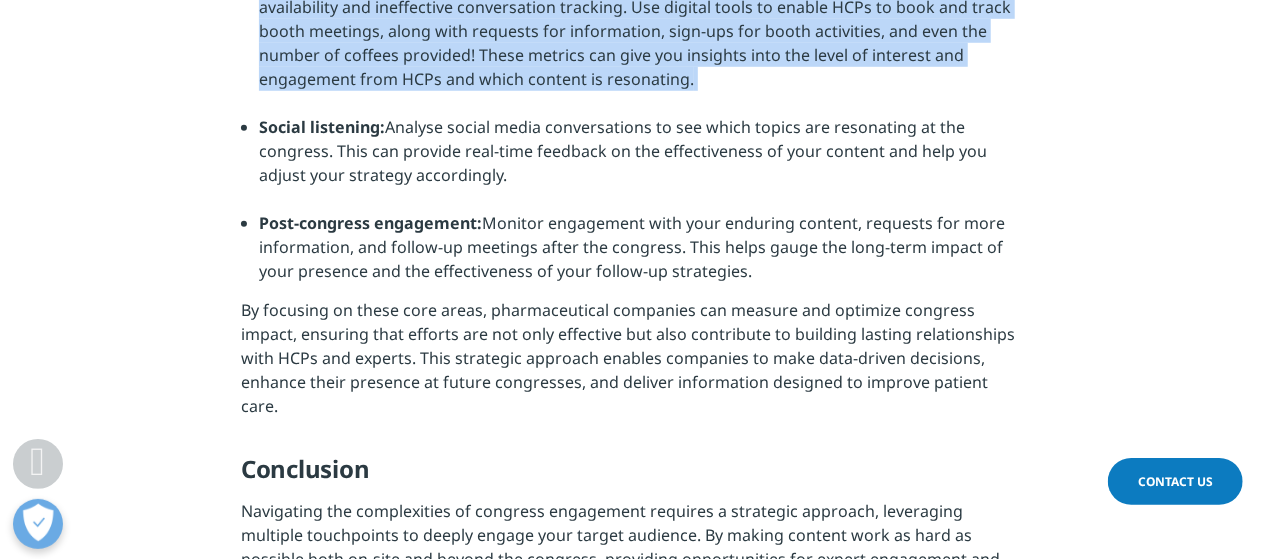 scroll, scrollTop: 4586, scrollLeft: 0, axis: vertical 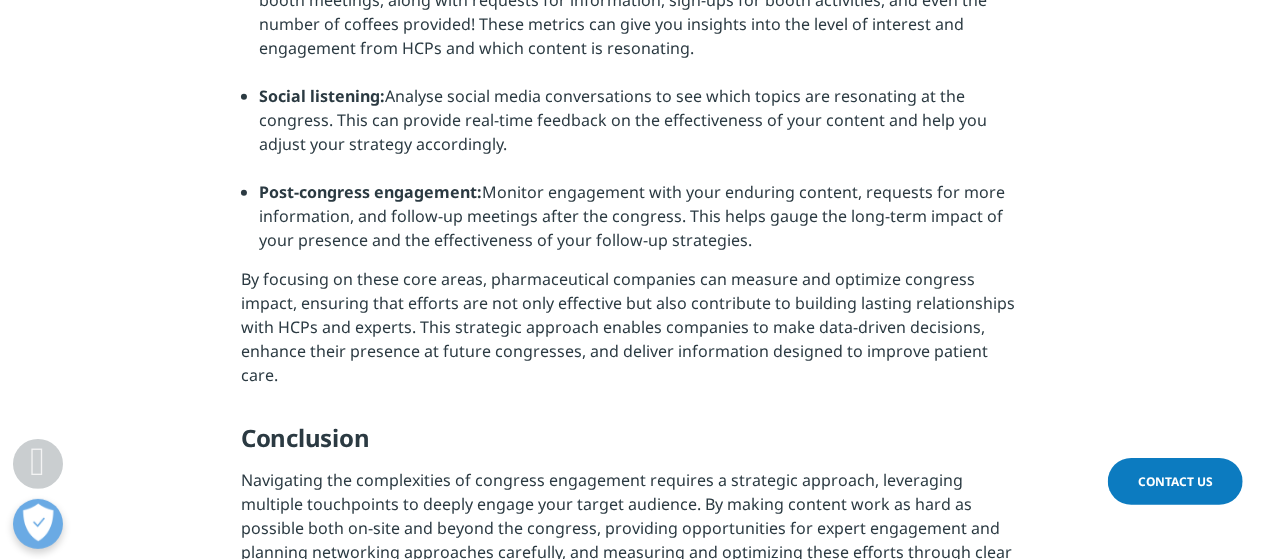 click on "Social listening:  Analyse social media conversations to see which topics are resonating at the congress. This can provide real-time feedback on the effectiveness of your content and help you adjust your strategy accordingly." at bounding box center (640, 132) 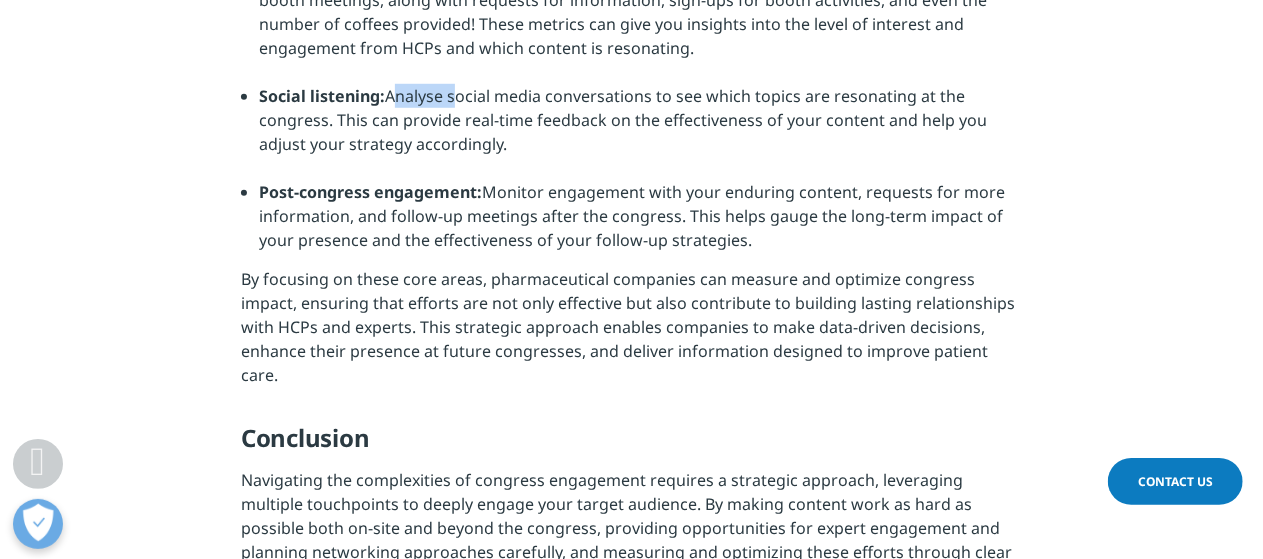 click on "Social listening:  Analyse social media conversations to see which topics are resonating at the congress. This can provide real-time feedback on the effectiveness of your content and help you adjust your strategy accordingly." at bounding box center (640, 132) 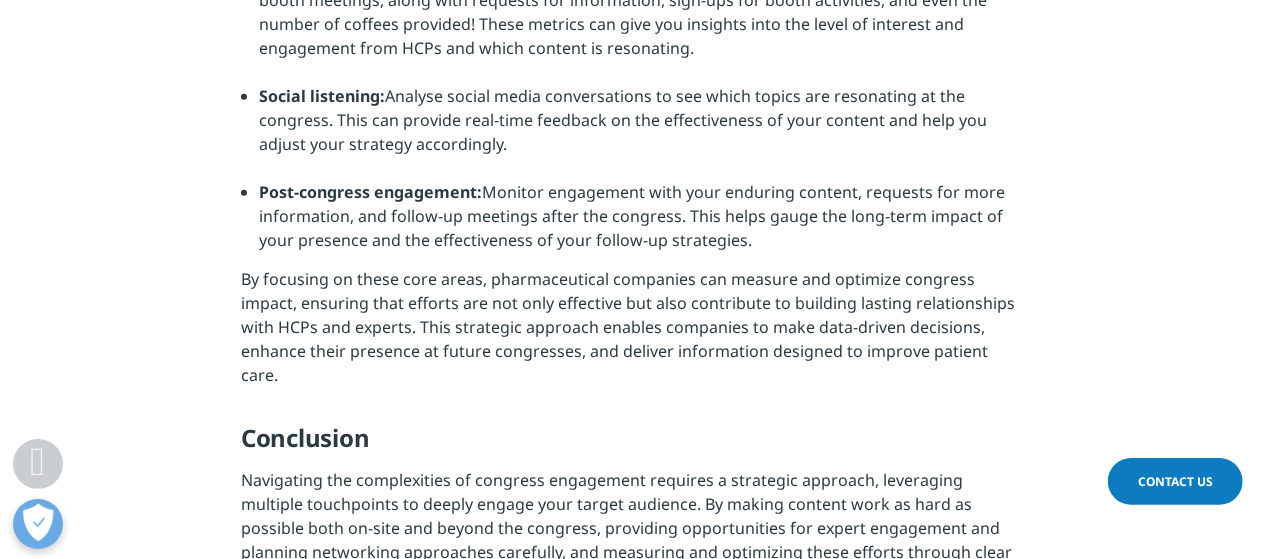 click on "Social listening:  Analyse social media conversations to see which topics are resonating at the congress. This can provide real-time feedback on the effectiveness of your content and help you adjust your strategy accordingly." at bounding box center (640, 132) 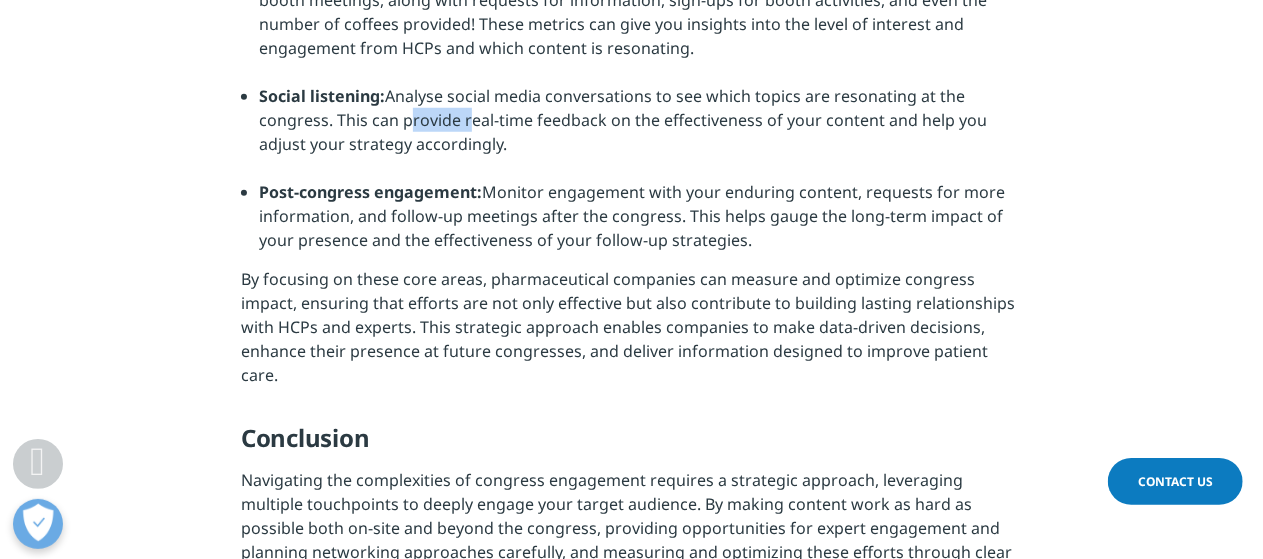 click on "Social listening:  Analyse social media conversations to see which topics are resonating at the congress. This can provide real-time feedback on the effectiveness of your content and help you adjust your strategy accordingly." at bounding box center [640, 132] 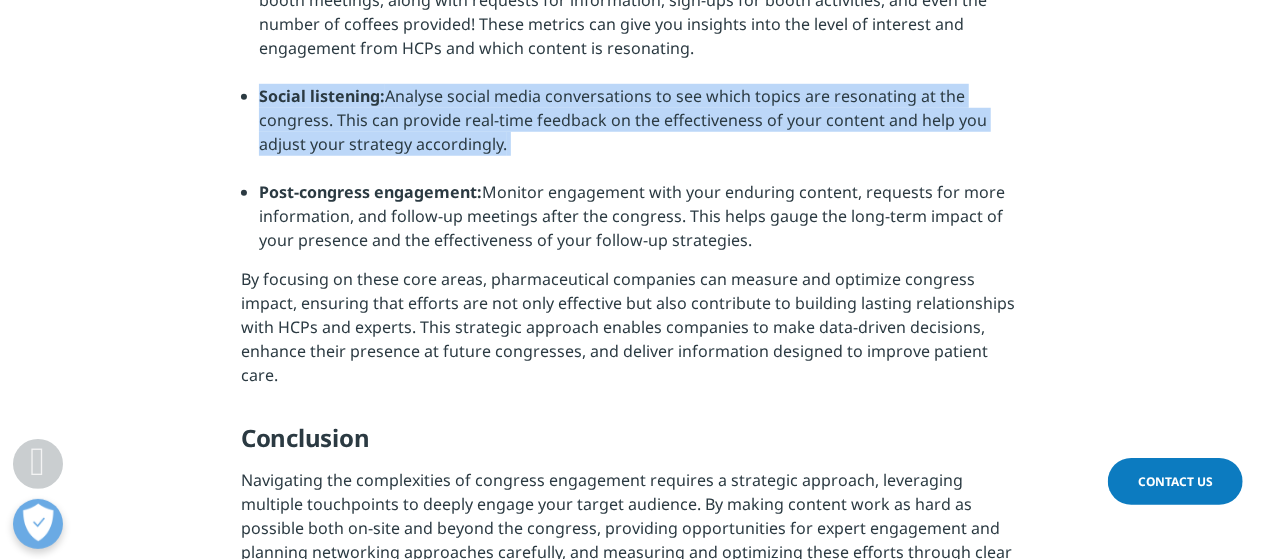 click on "Social listening:  Analyse social media conversations to see which topics are resonating at the congress. This can provide real-time feedback on the effectiveness of your content and help you adjust your strategy accordingly." at bounding box center (640, 132) 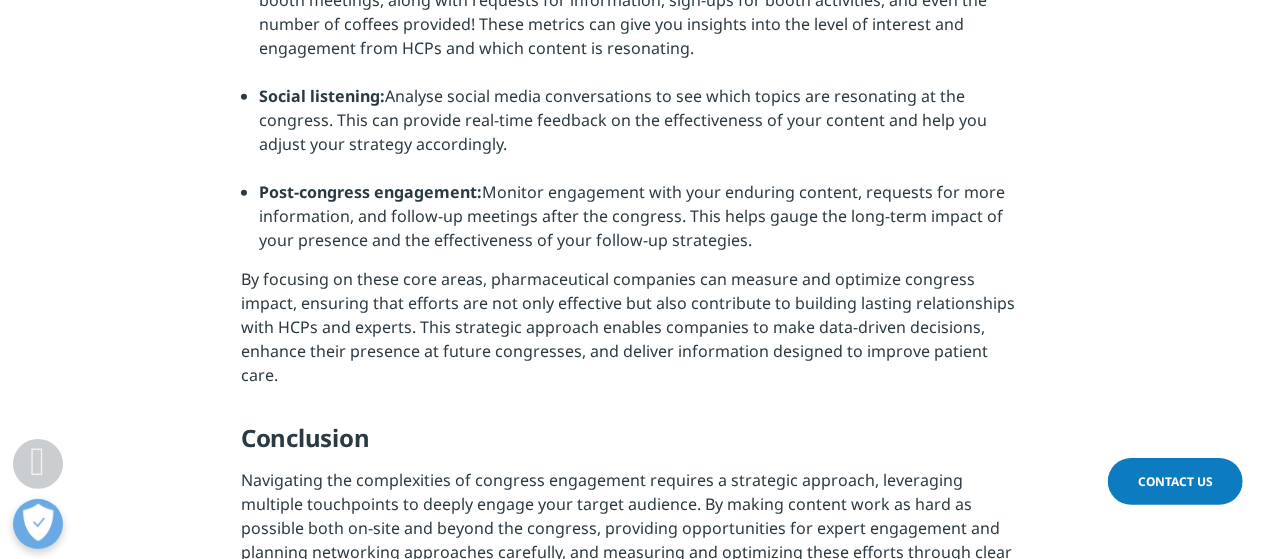 click on "By focusing on these core areas, pharmaceutical companies can measure and optimize congress impact, ensuring that efforts are not only effective but also contribute to building lasting relationships with HCPs and experts. This strategic approach enables companies to make data-driven decisions, enhance their presence at future congresses, and deliver information designed to improve patient care." at bounding box center (631, 333) 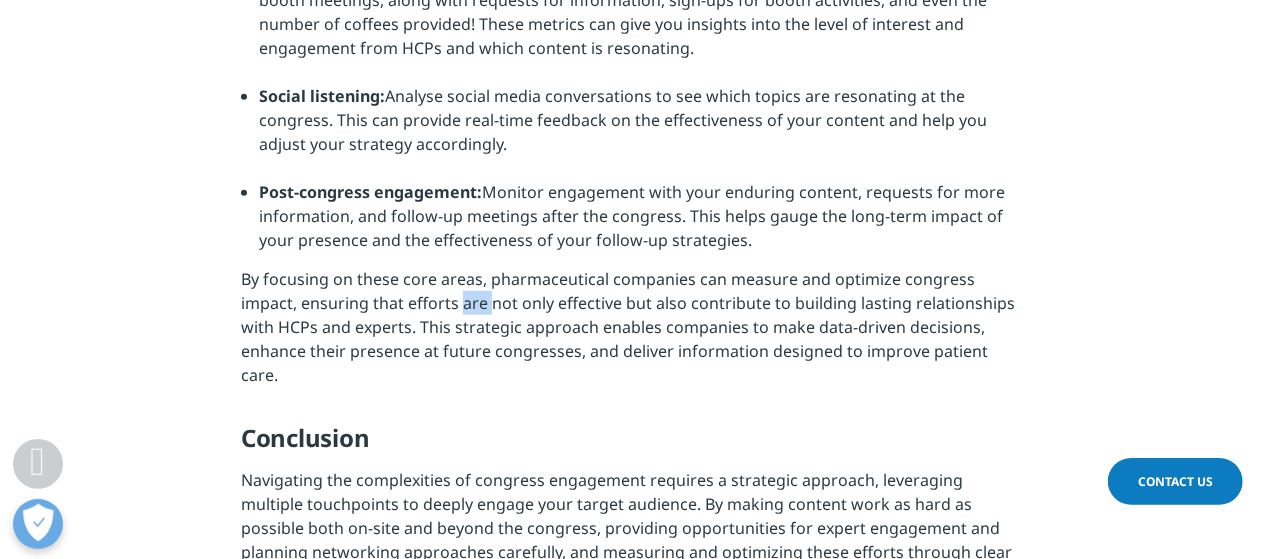 click on "By focusing on these core areas, pharmaceutical companies can measure and optimize congress impact, ensuring that efforts are not only effective but also contribute to building lasting relationships with HCPs and experts. This strategic approach enables companies to make data-driven decisions, enhance their presence at future congresses, and deliver information designed to improve patient care." at bounding box center (631, 333) 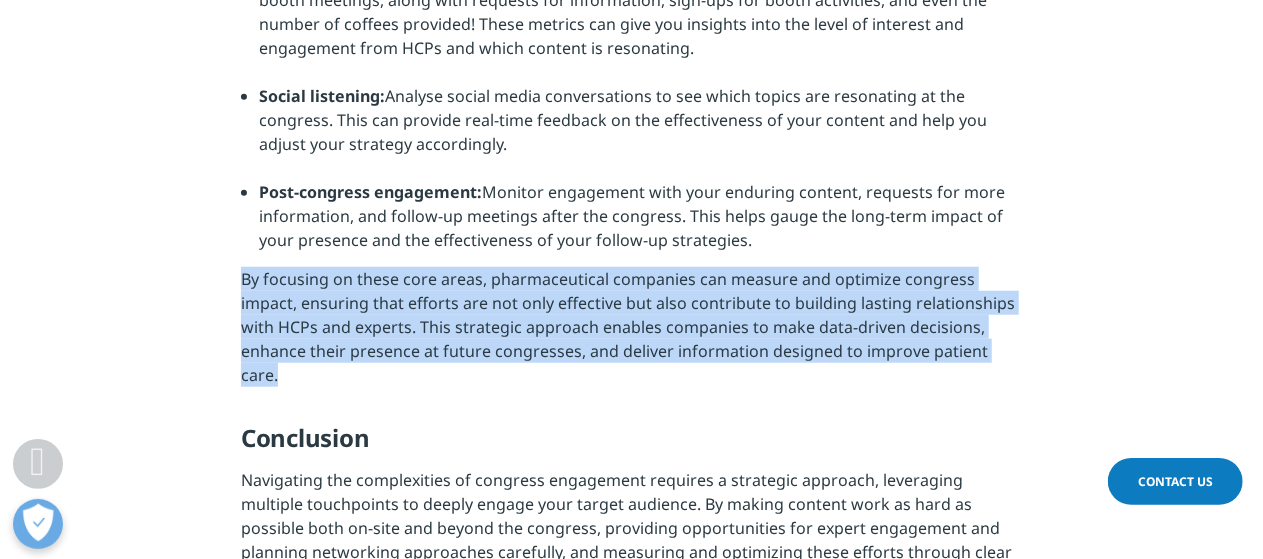 click on "By focusing on these core areas, pharmaceutical companies can measure and optimize congress impact, ensuring that efforts are not only effective but also contribute to building lasting relationships with HCPs and experts. This strategic approach enables companies to make data-driven decisions, enhance their presence at future congresses, and deliver information designed to improve patient care." at bounding box center [631, 333] 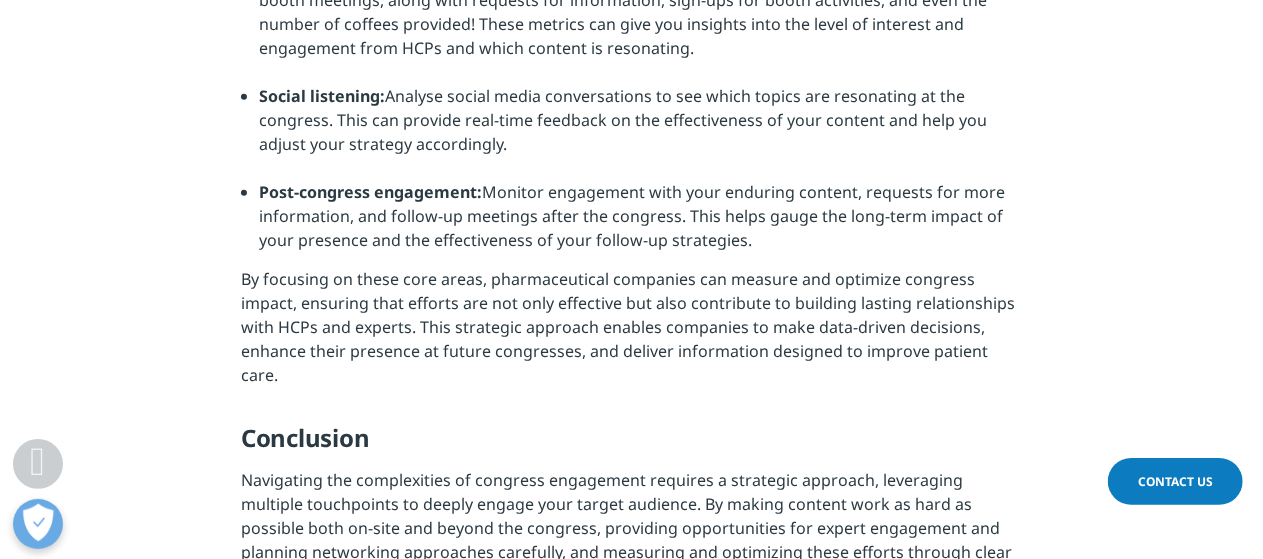click on "Post-congress engagement:  Monitor engagement with your enduring content, requests for more information, and follow-up meetings after the congress. This helps gauge the long-term impact of your presence and the effectiveness of your follow-up strategies." at bounding box center [640, 223] 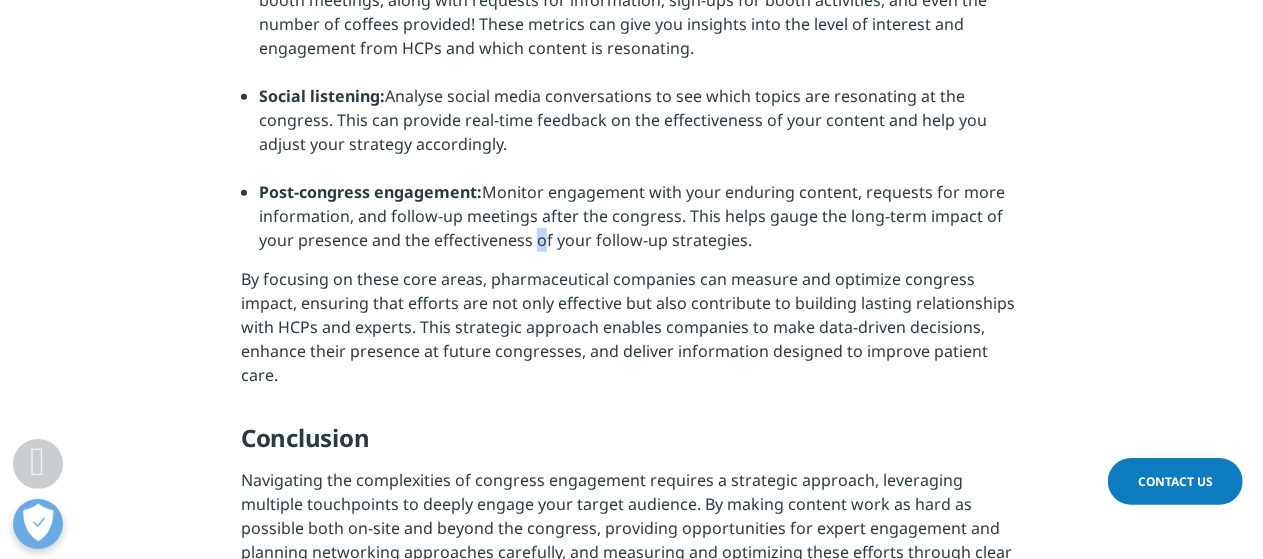 click on "Post-congress engagement:  Monitor engagement with your enduring content, requests for more information, and follow-up meetings after the congress. This helps gauge the long-term impact of your presence and the effectiveness of your follow-up strategies." at bounding box center [640, 223] 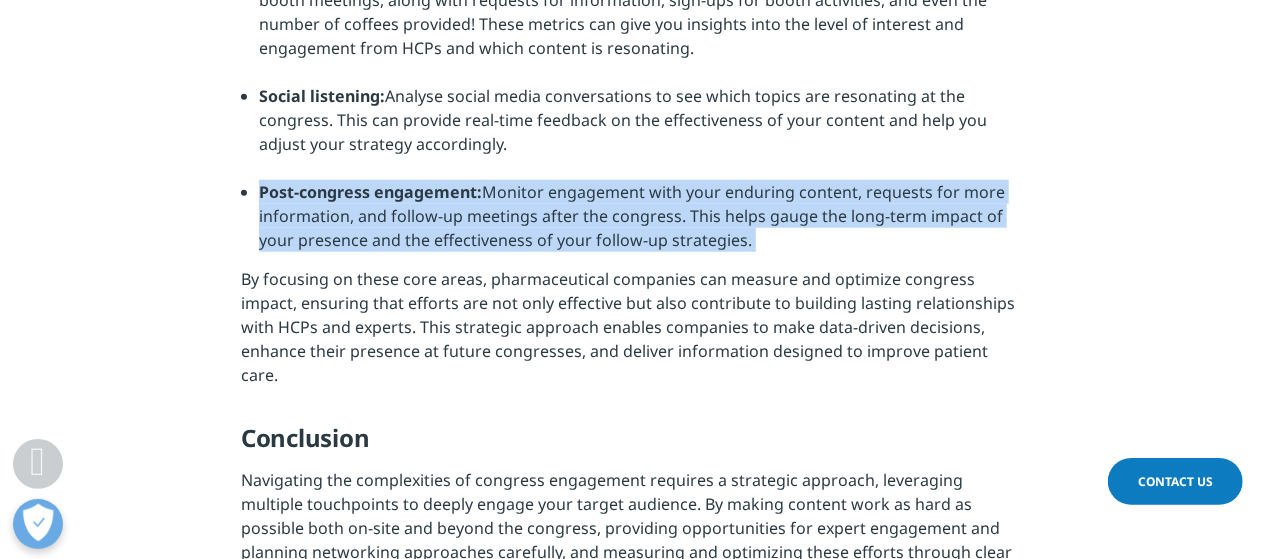 click on "Post-congress engagement:  Monitor engagement with your enduring content, requests for more information, and follow-up meetings after the congress. This helps gauge the long-term impact of your presence and the effectiveness of your follow-up strategies." at bounding box center (640, 223) 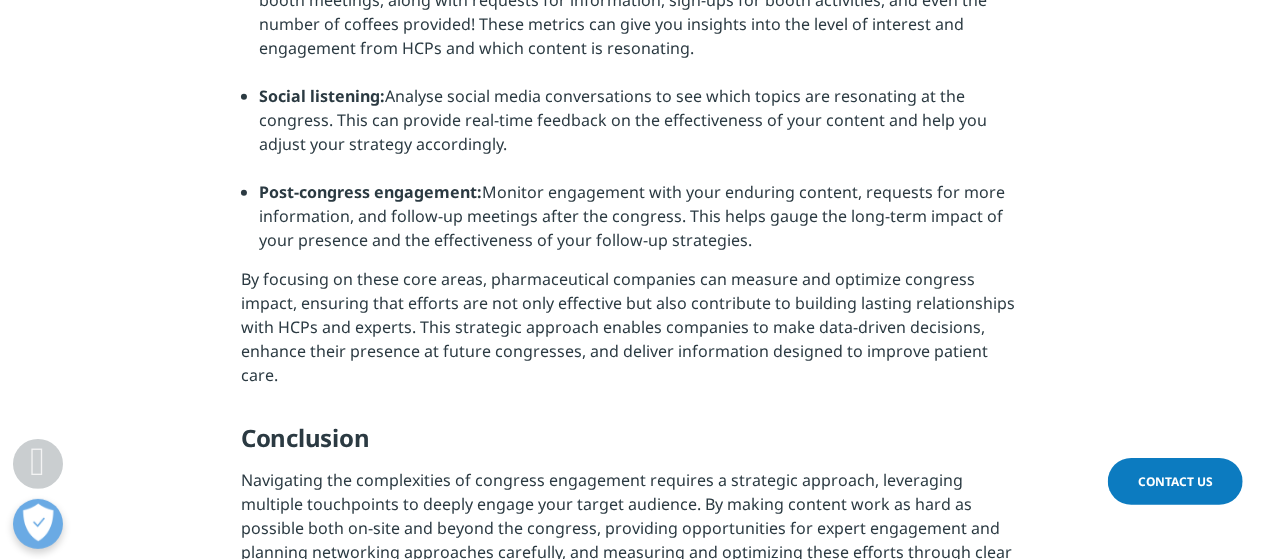 click on "By focusing on these core areas, pharmaceutical companies can measure and optimize congress impact, ensuring that efforts are not only effective but also contribute to building lasting relationships with HCPs and experts. This strategic approach enables companies to make data-driven decisions, enhance their presence at future congresses, and deliver information designed to improve patient care." at bounding box center [631, 333] 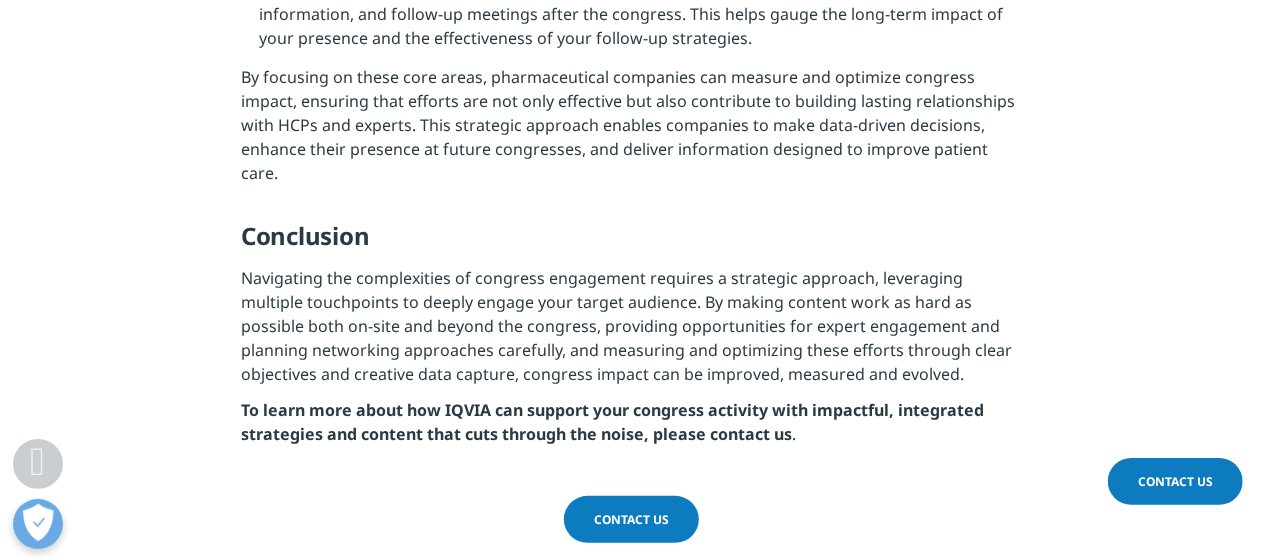 scroll, scrollTop: 4786, scrollLeft: 0, axis: vertical 